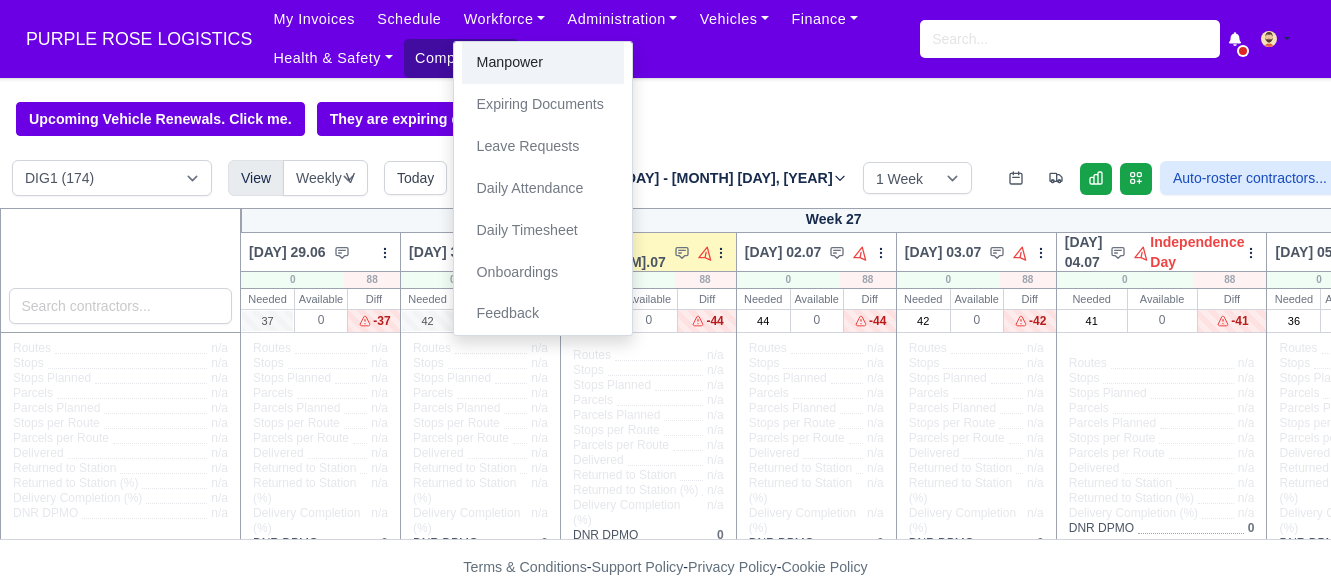 click on "Manpower" at bounding box center [543, 63] 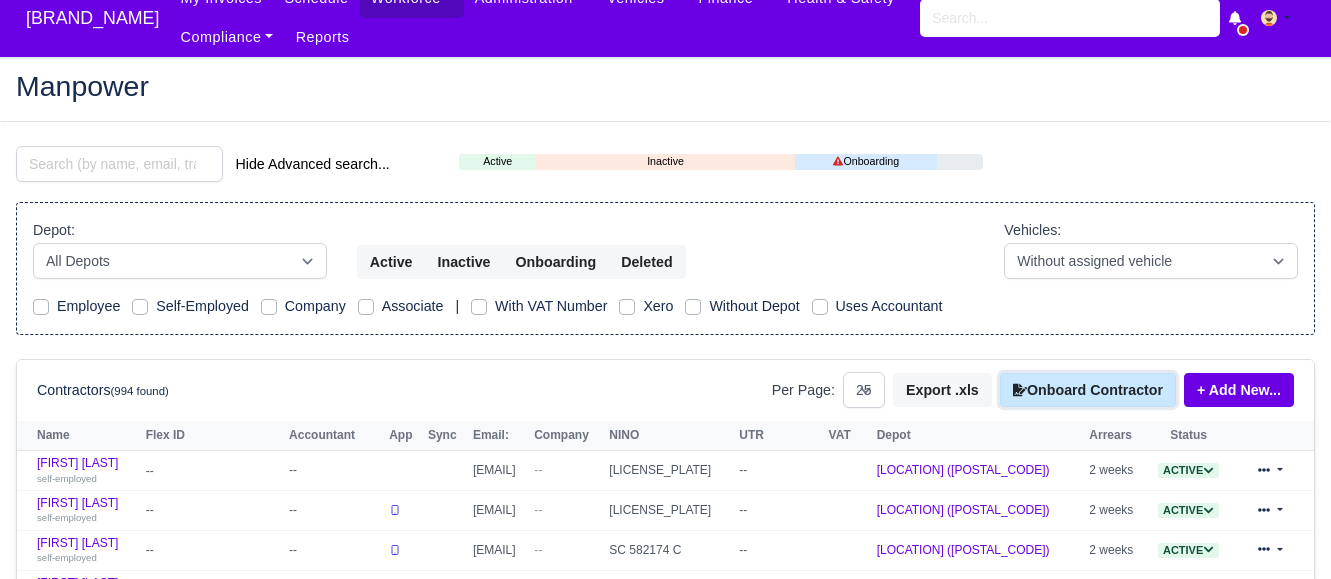 click on "Onboard Contractor" at bounding box center [1088, 390] 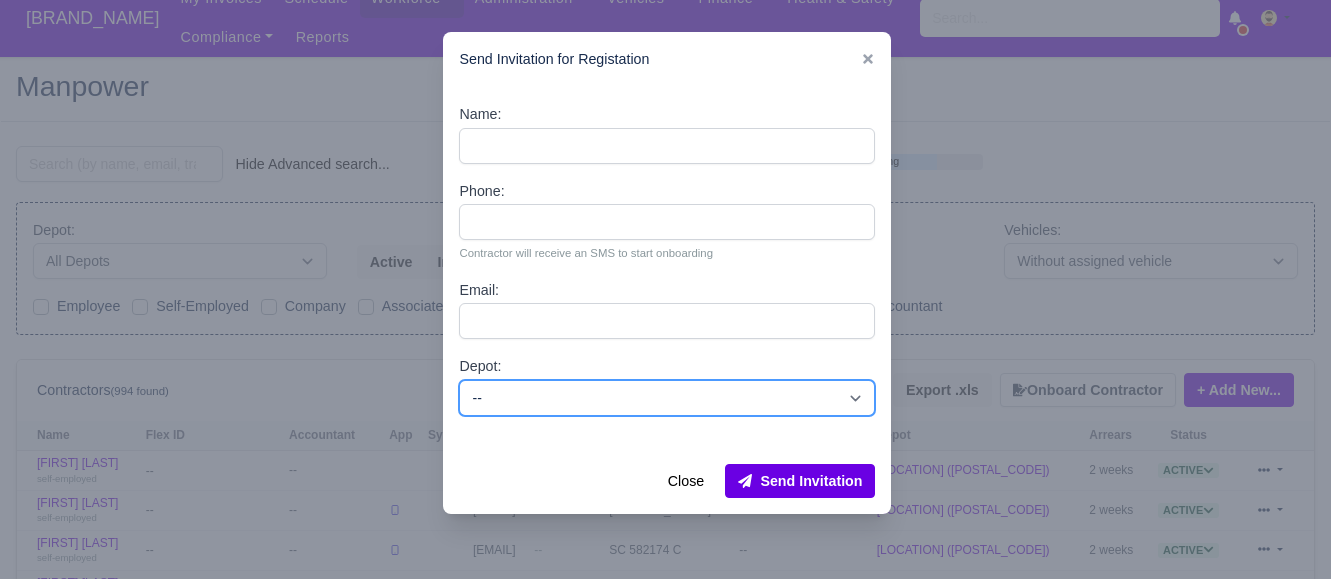 click on "[LOCATION] ([POSTAL_CODE]) [LOCATION] ([POSTAL_CODE]) [LOCATION] ([LOCATION]) ([POSTAL_CODE])" at bounding box center (667, 398) 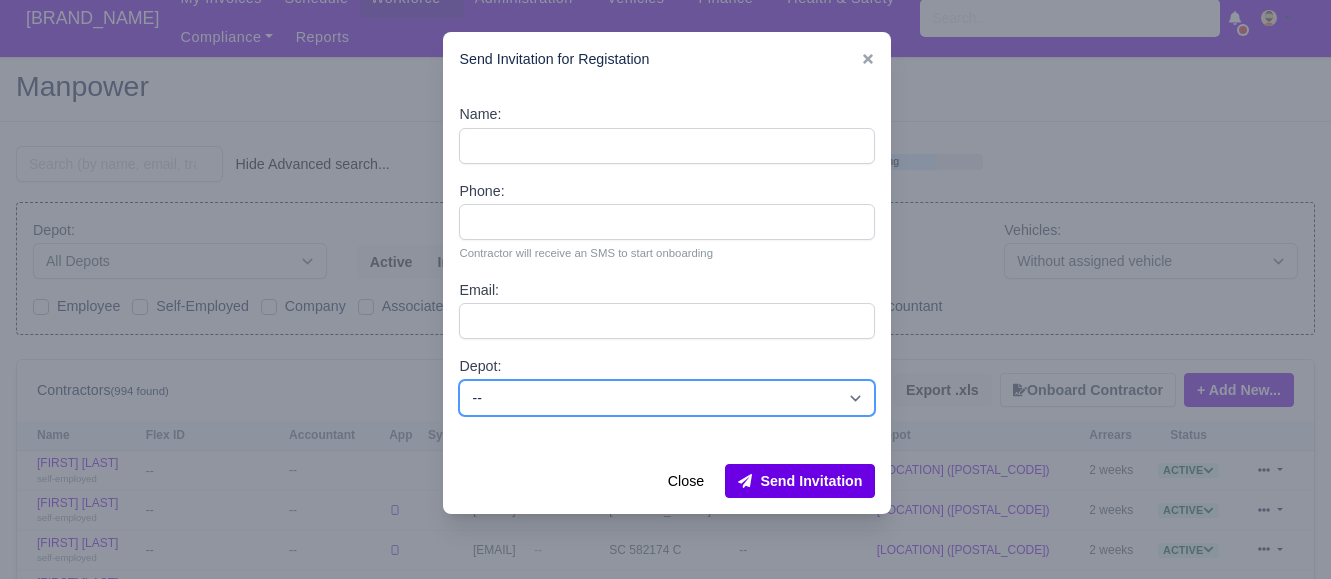 select on "1" 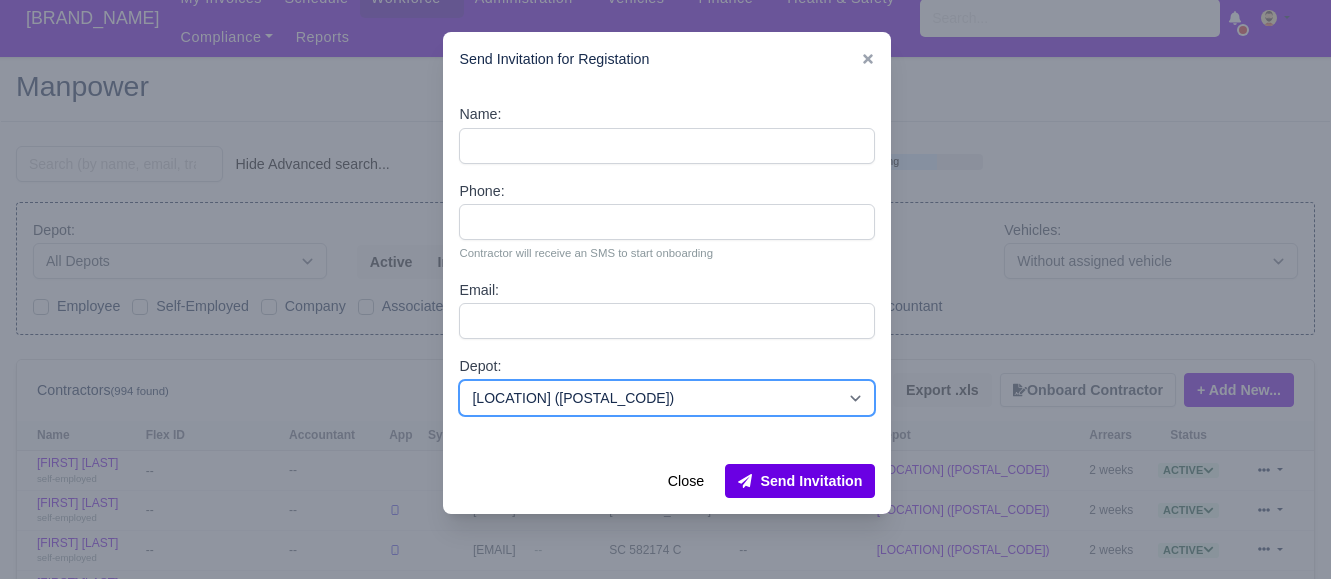 click on "[LOCATION] ([POSTAL_CODE]) [LOCATION] ([POSTAL_CODE]) [LOCATION] ([LOCATION]) ([POSTAL_CODE])" at bounding box center [667, 398] 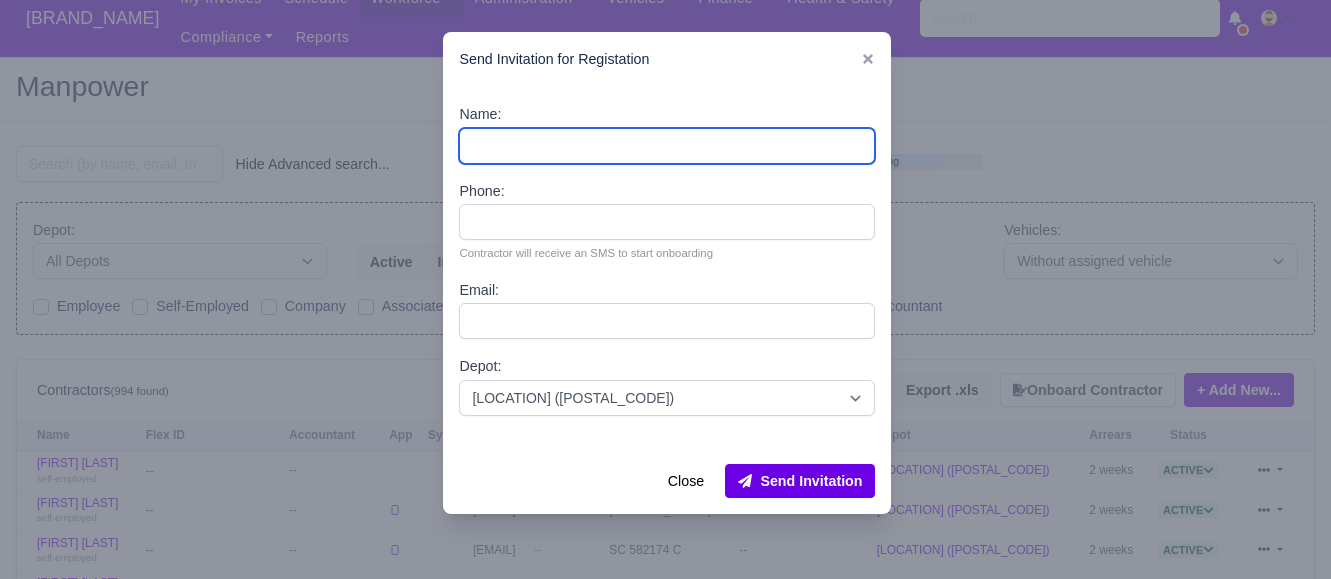 paste on "[FIRST] [LAST]" 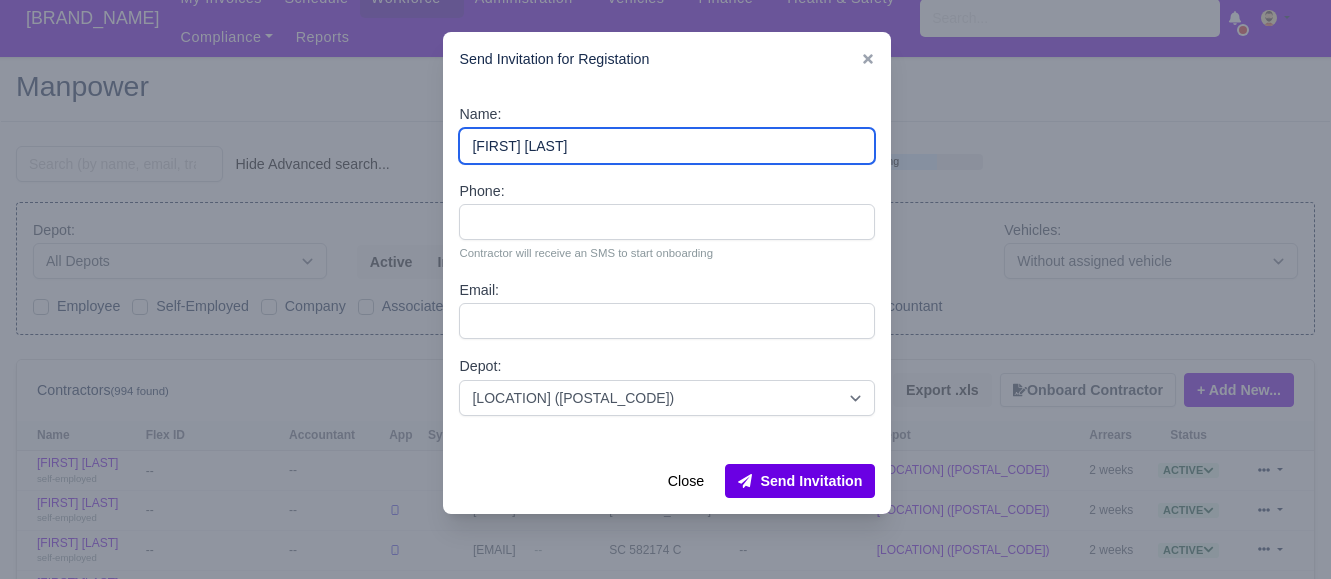 type on "[FIRST] [LAST]" 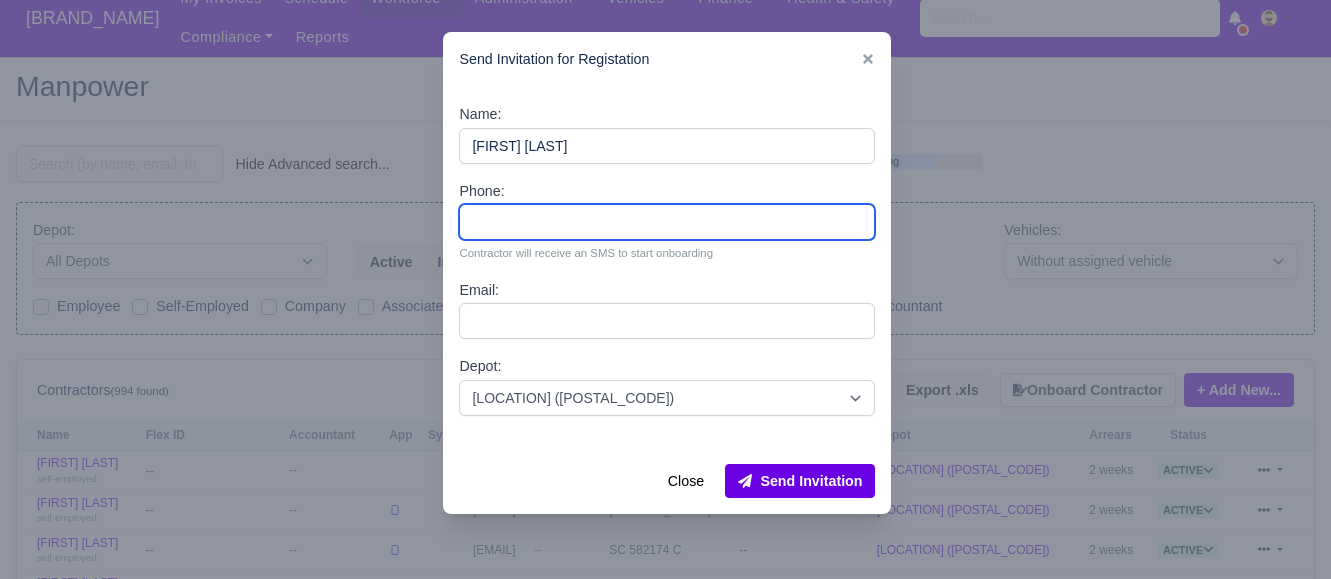 click on "Phone:" at bounding box center (667, 222) 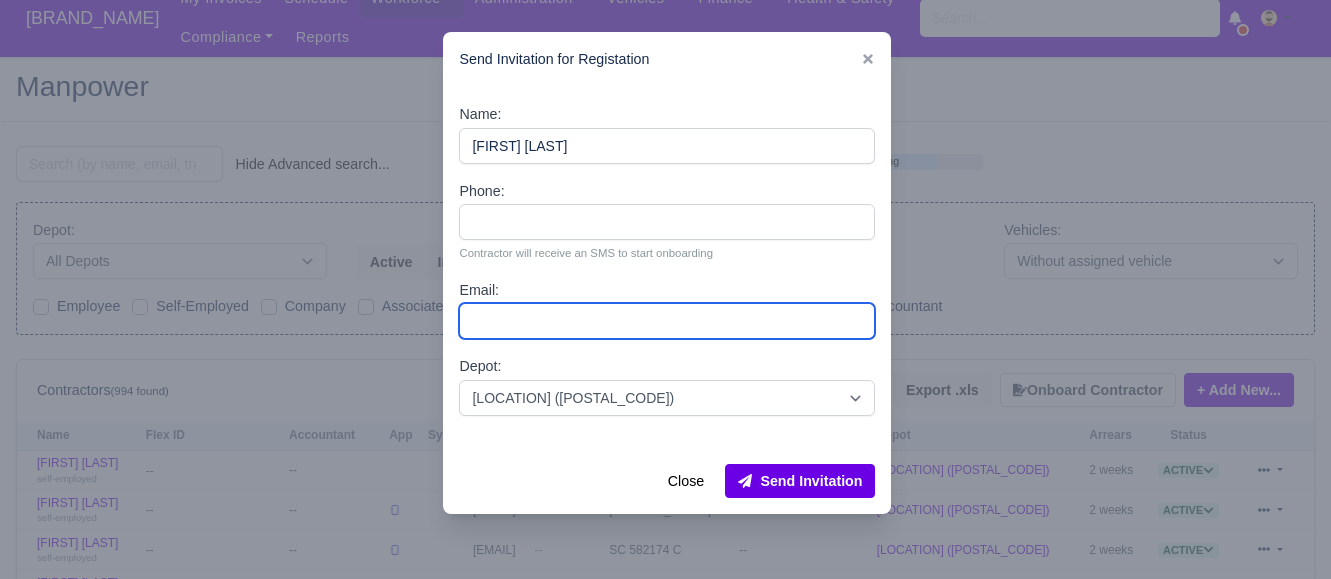 drag, startPoint x: 519, startPoint y: 319, endPoint x: 527, endPoint y: 308, distance: 13.601471 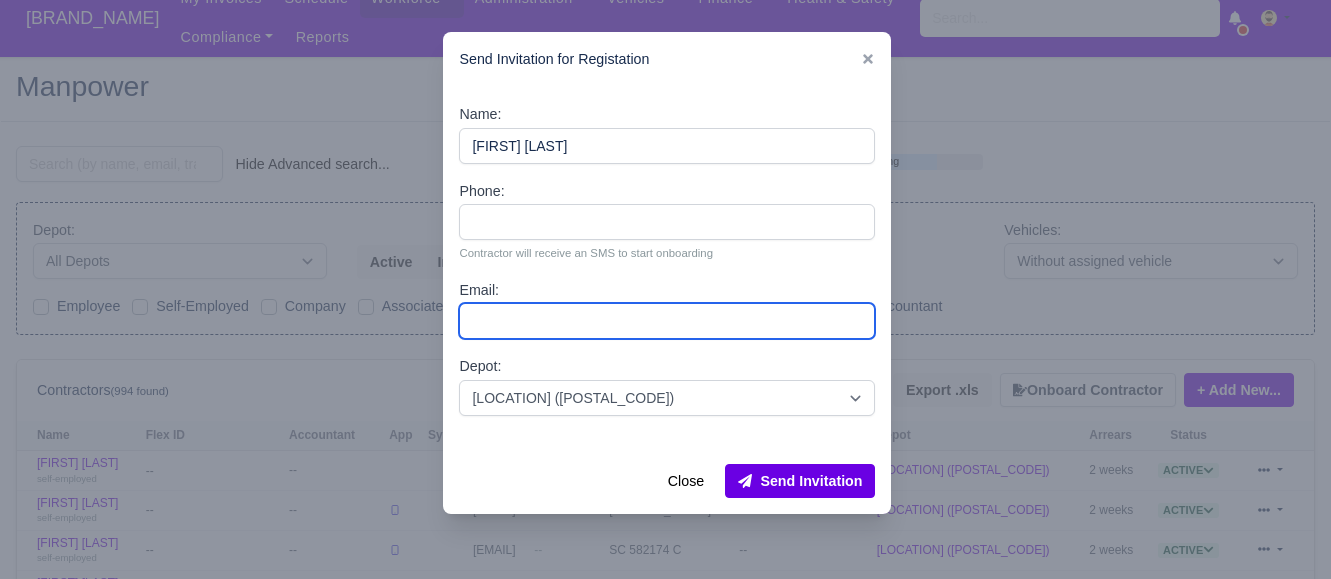 paste on "[EMAIL]" 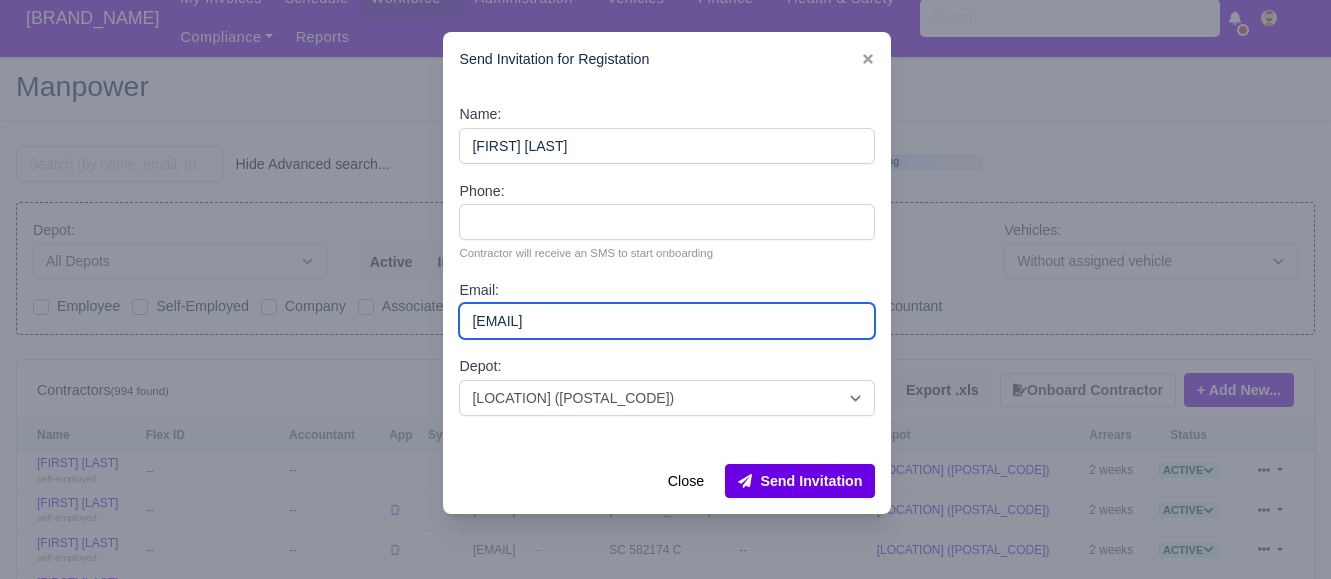type on "[EMAIL]" 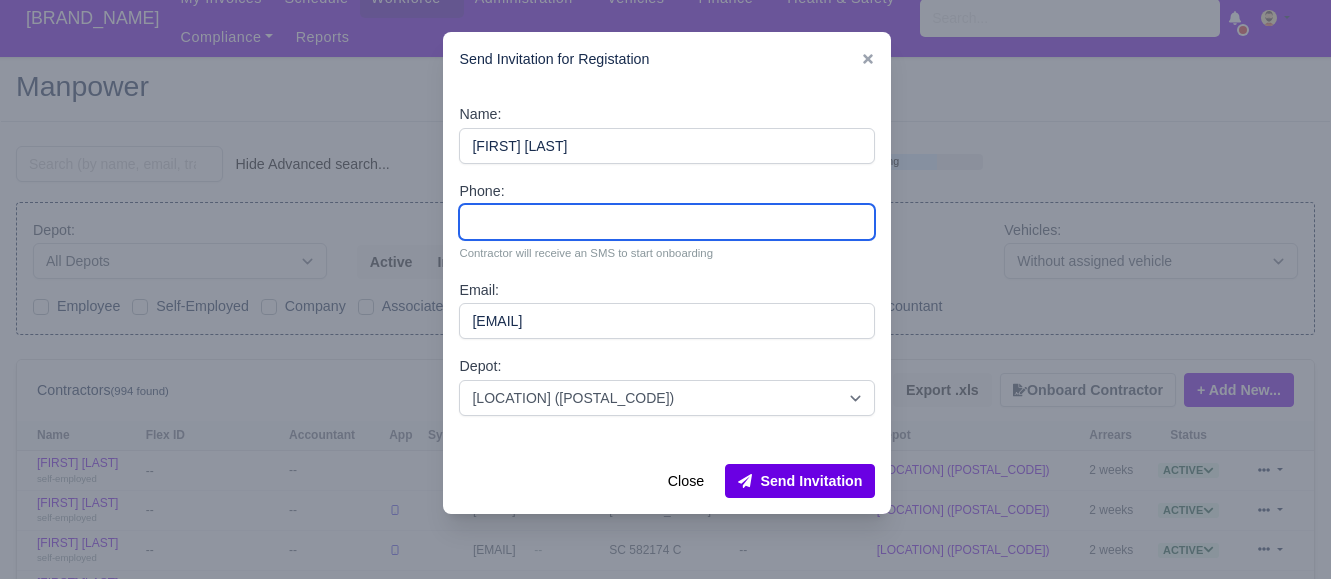 click on "Phone:" at bounding box center [667, 222] 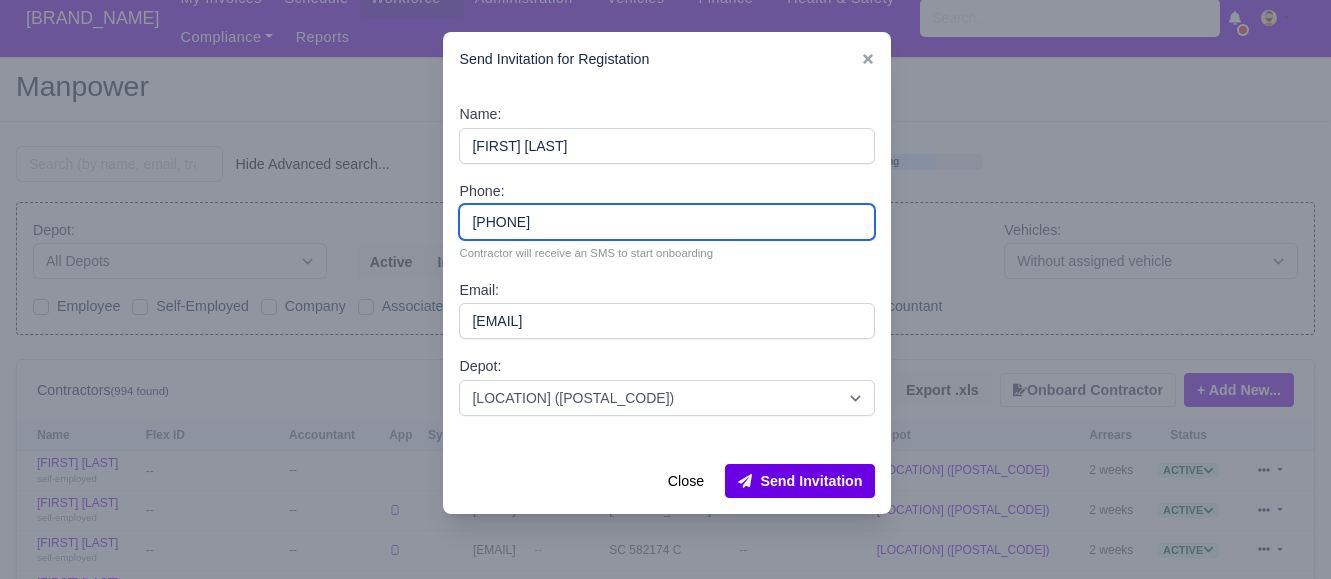 type on "[PHONE]" 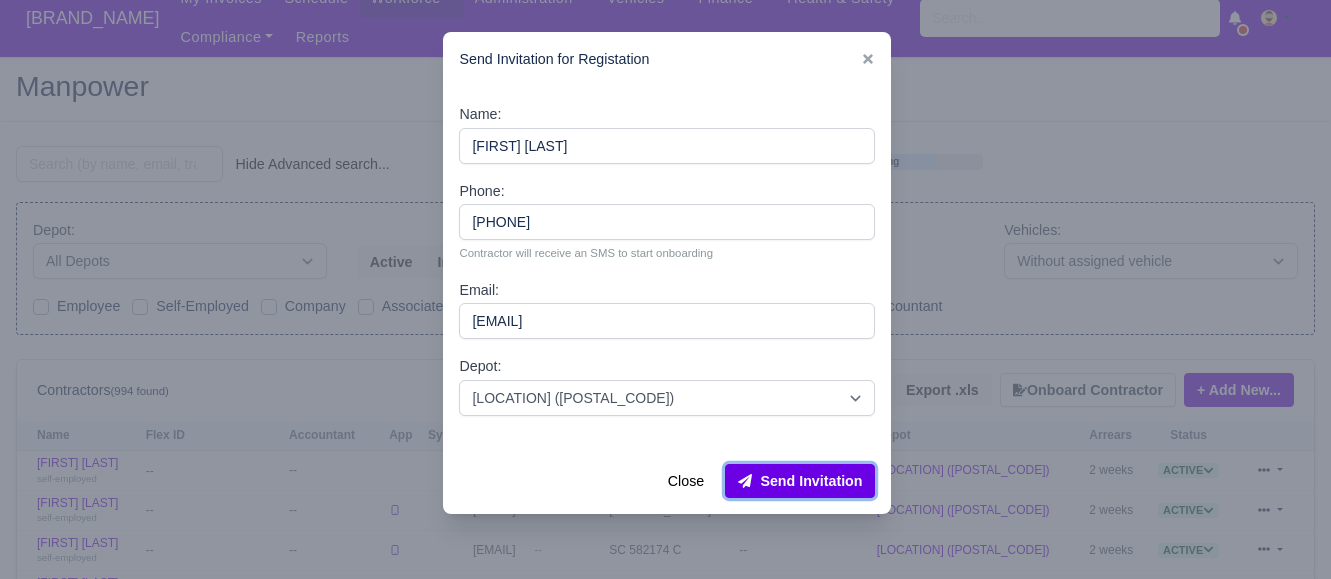 click on "Send Invitation" at bounding box center [800, 481] 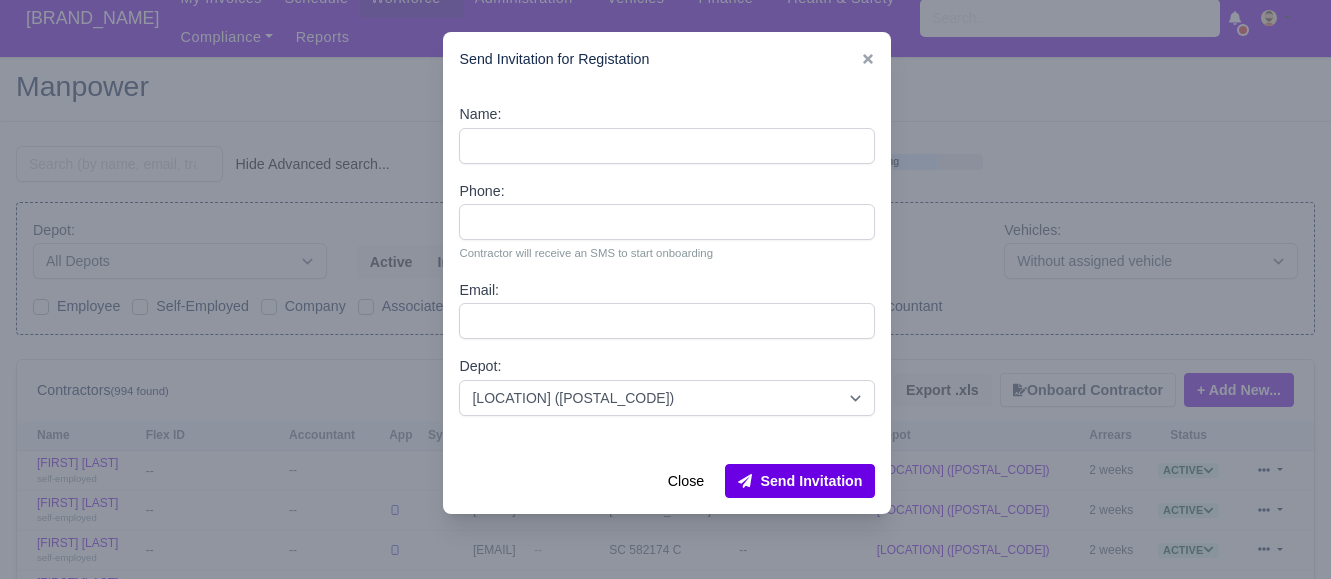 click at bounding box center (665, 289) 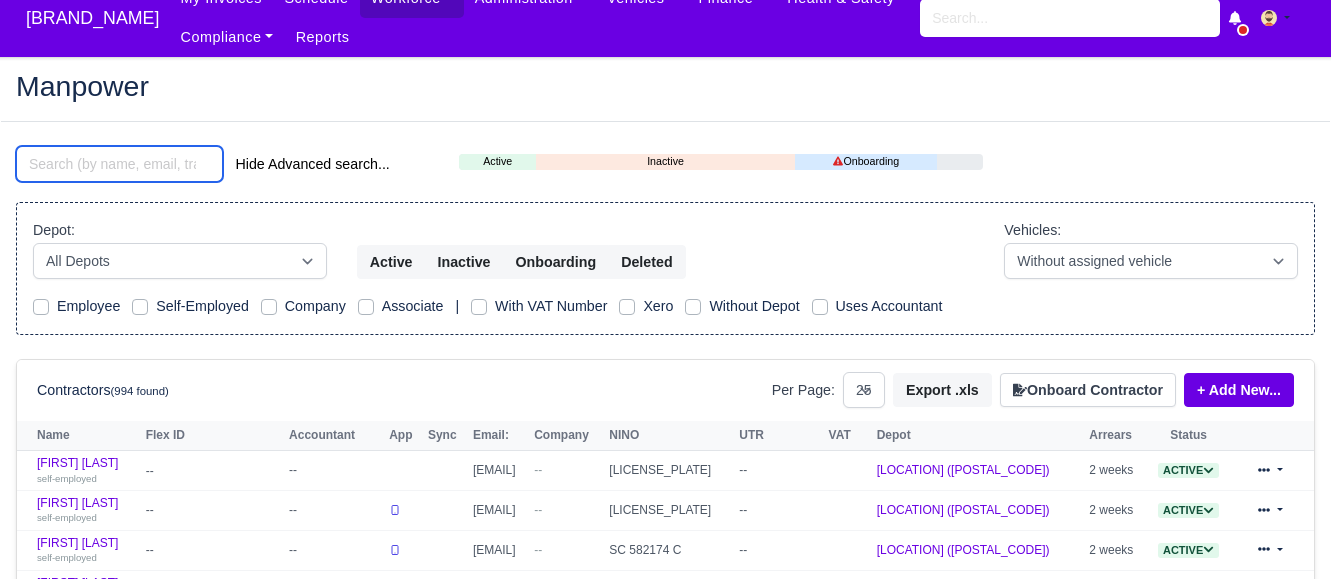 click at bounding box center (119, 164) 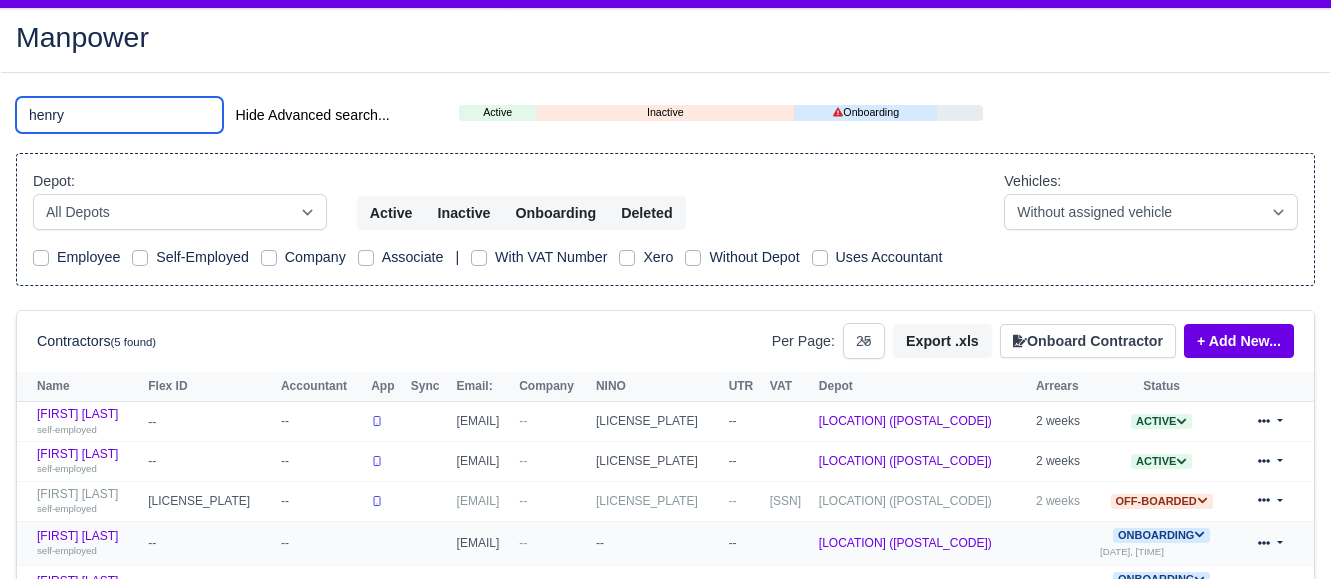 scroll, scrollTop: 94, scrollLeft: 0, axis: vertical 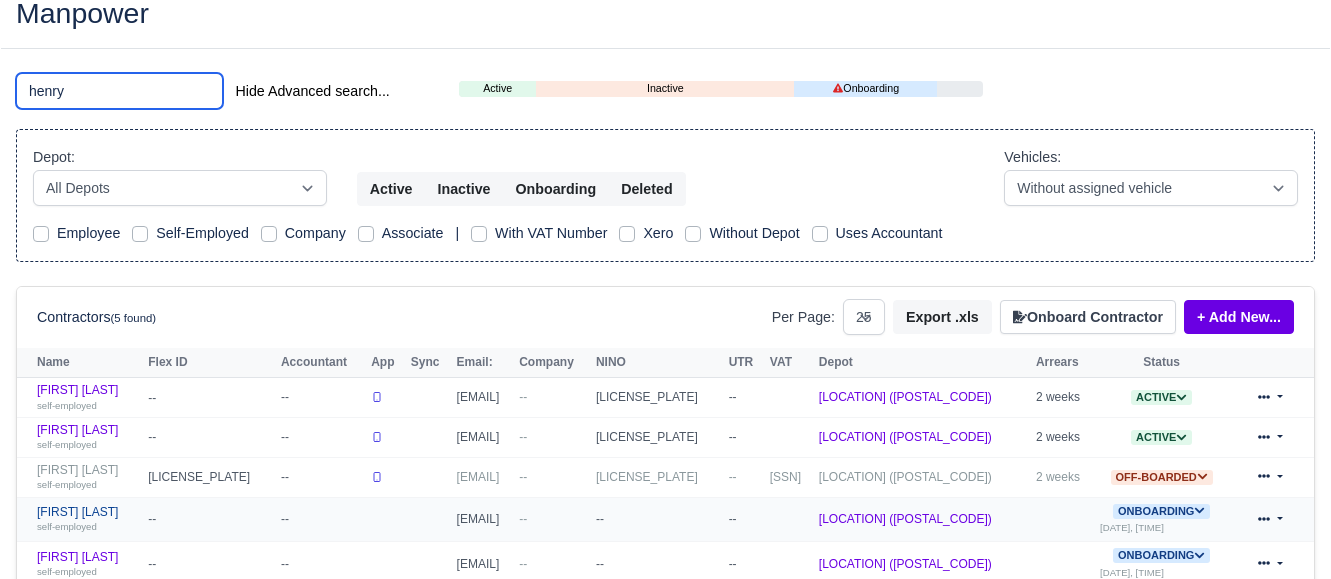 type on "henry" 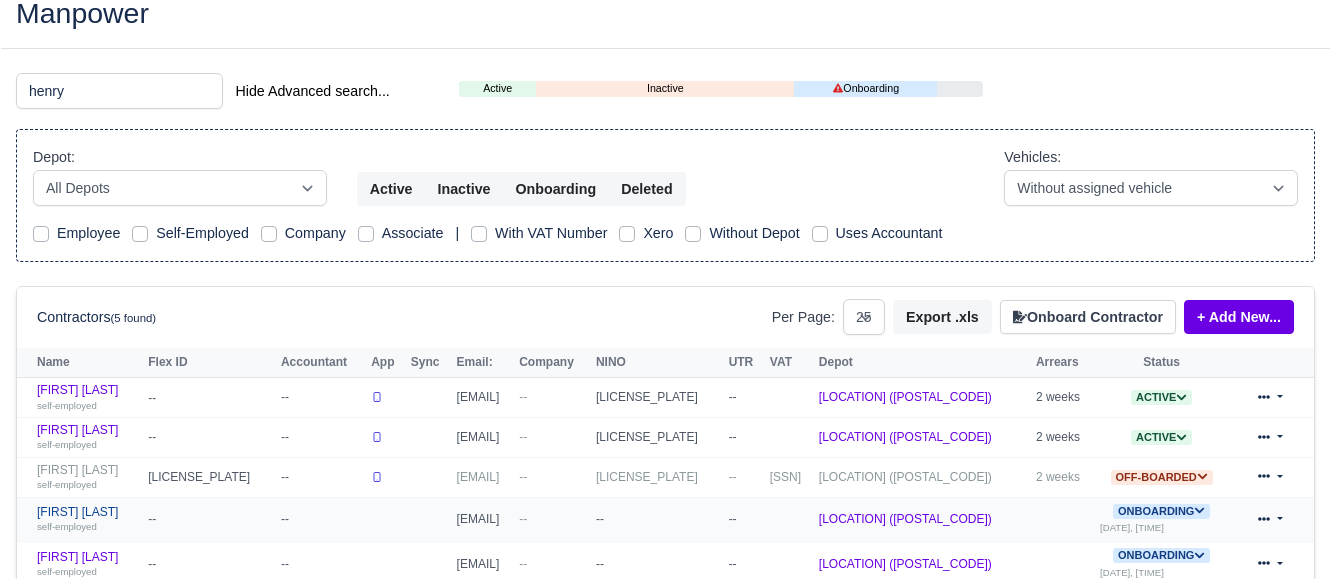 click on "[FIRST] [LAST]
self-employed" at bounding box center (87, 519) 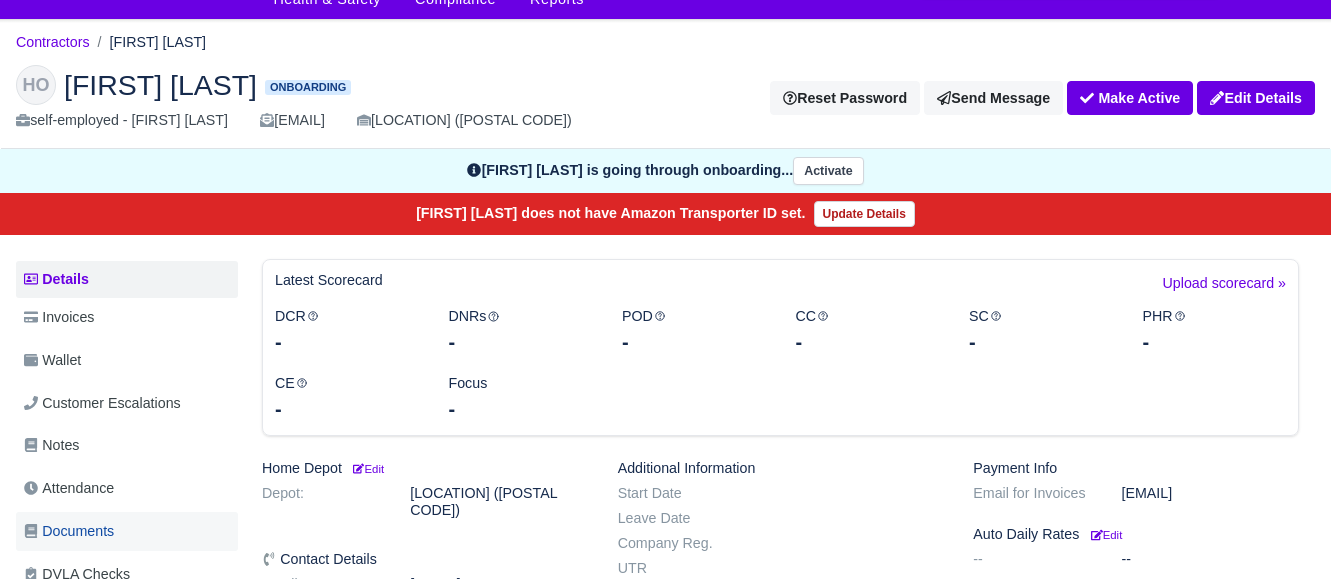 scroll, scrollTop: 83, scrollLeft: 0, axis: vertical 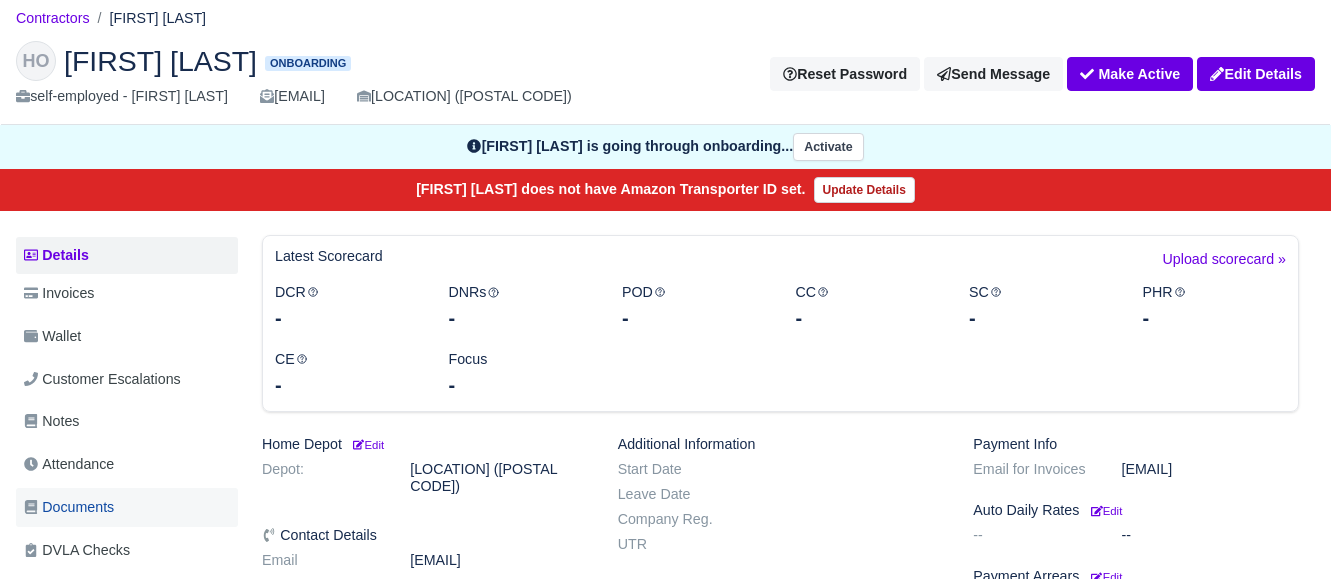 click on "Documents" at bounding box center [69, 507] 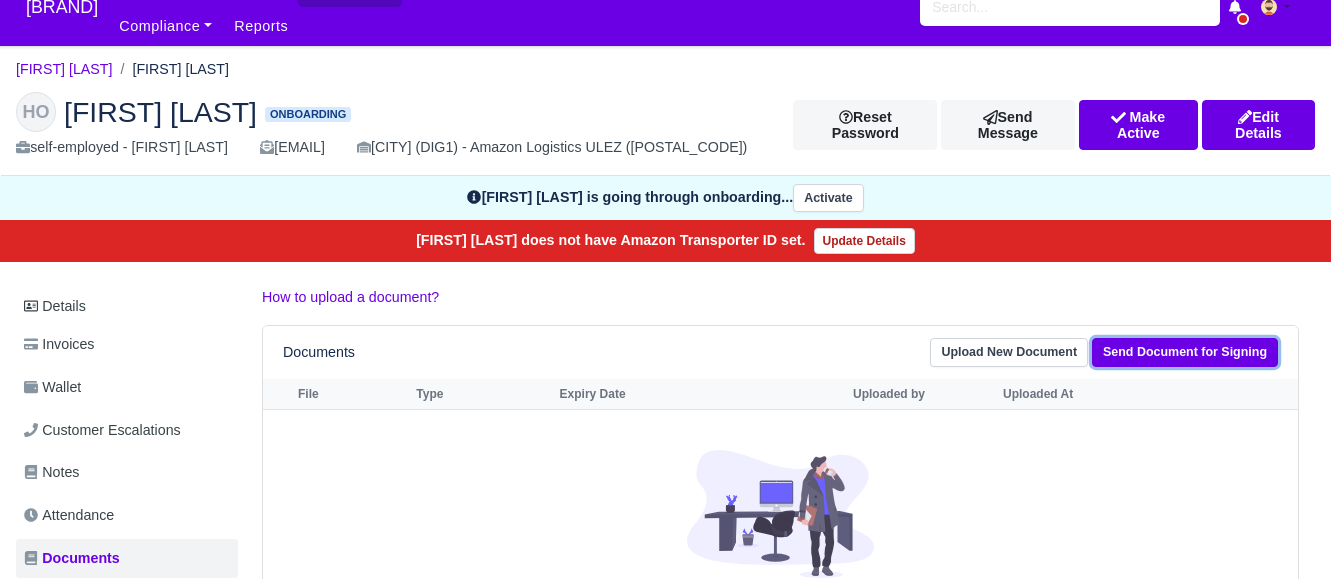 click on "Send Document for Signing" at bounding box center [1185, 352] 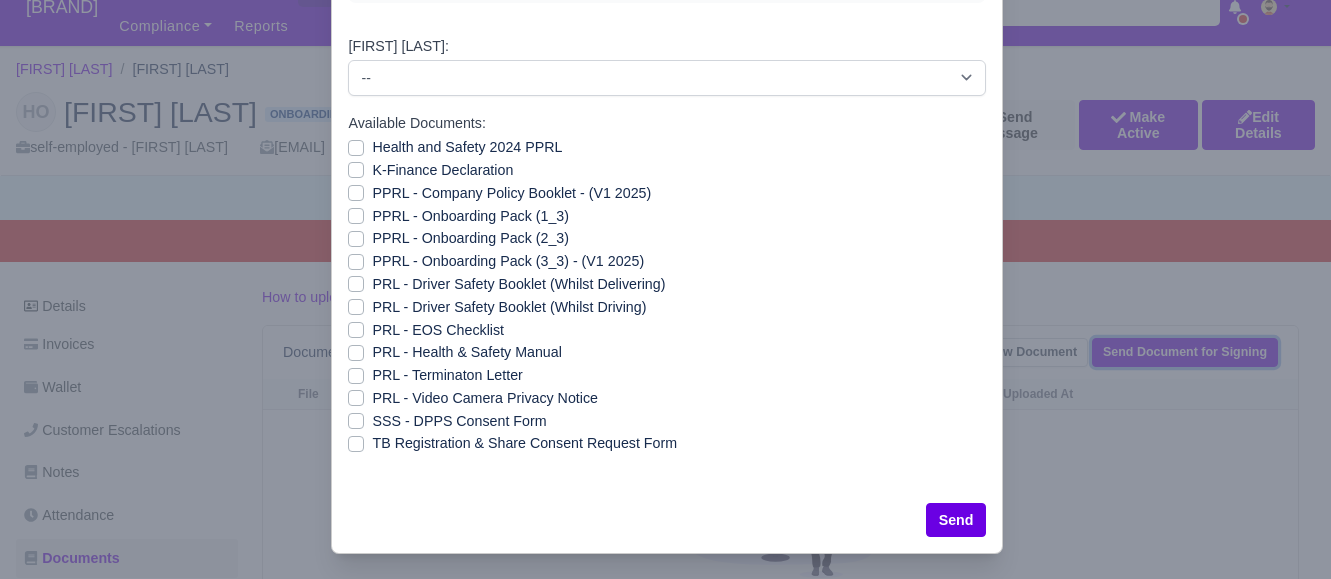 scroll, scrollTop: 171, scrollLeft: 0, axis: vertical 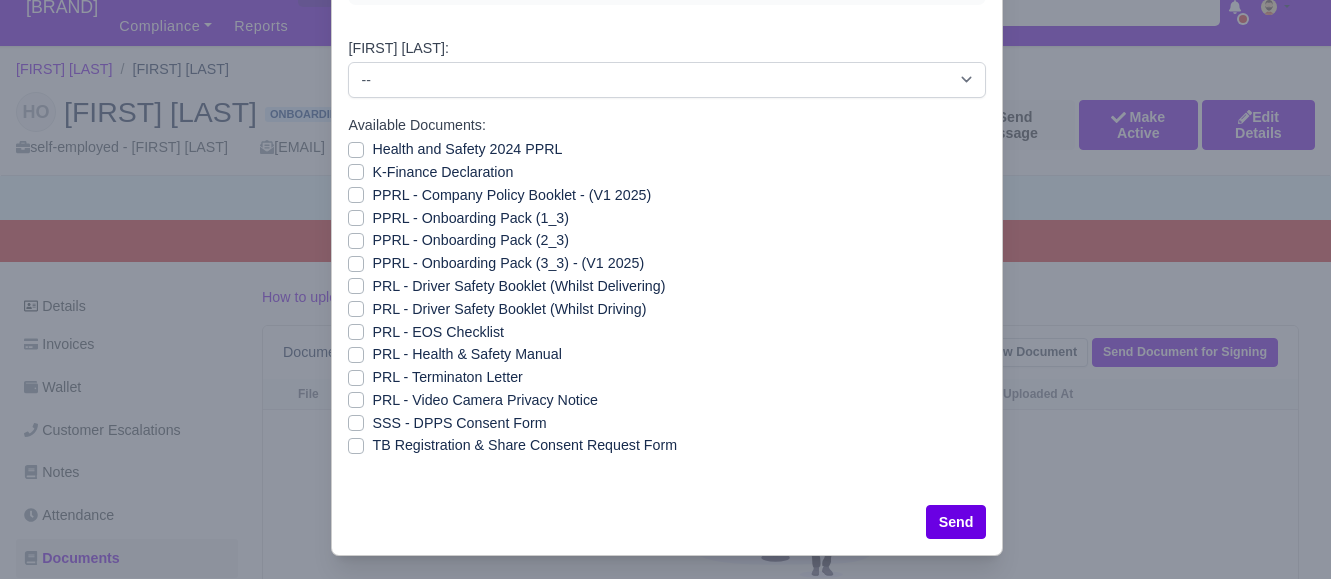 drag, startPoint x: 355, startPoint y: 423, endPoint x: 414, endPoint y: 430, distance: 59.413803 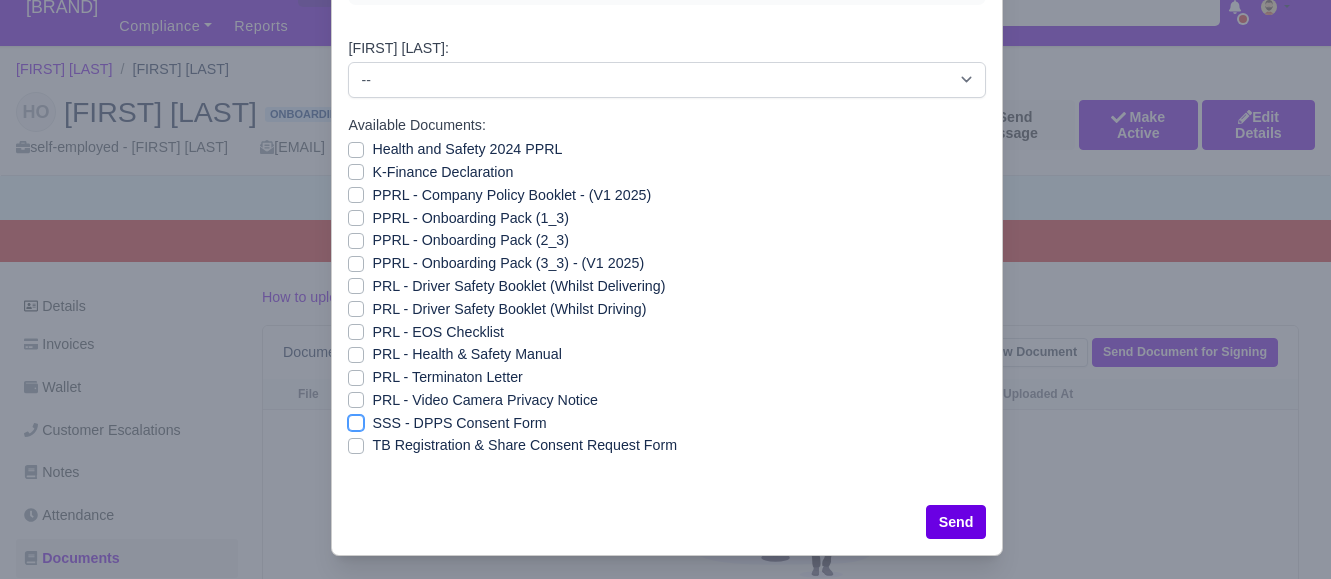 click on "SSS - DPPS Consent Form" at bounding box center [356, 420] 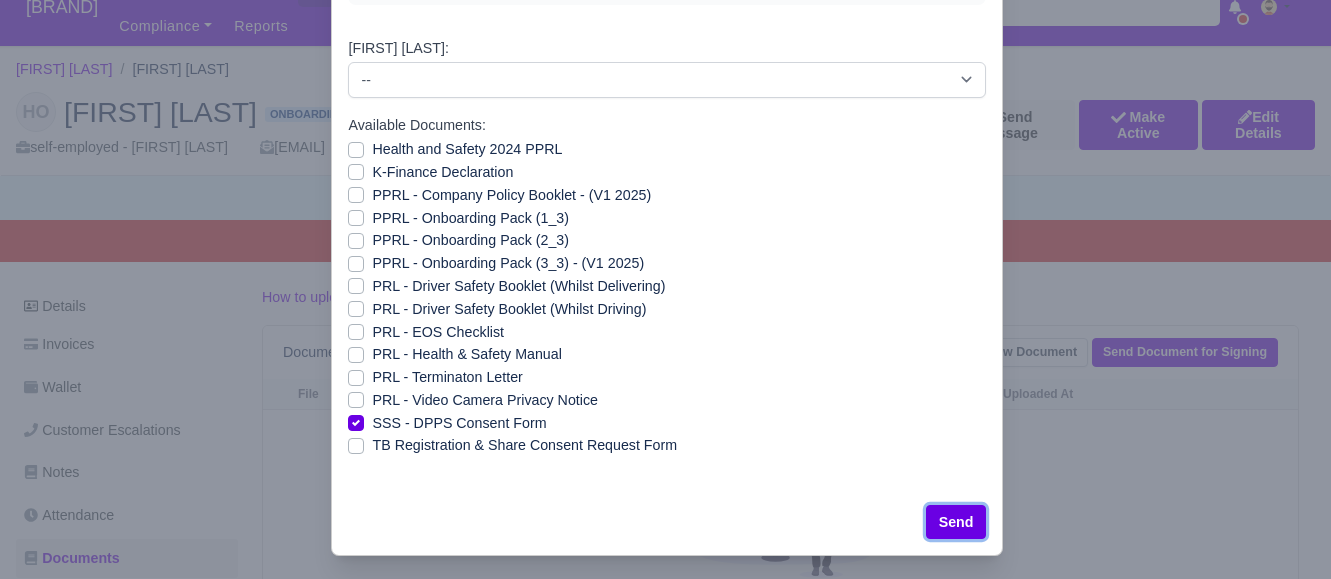 click on "Send" at bounding box center [956, 522] 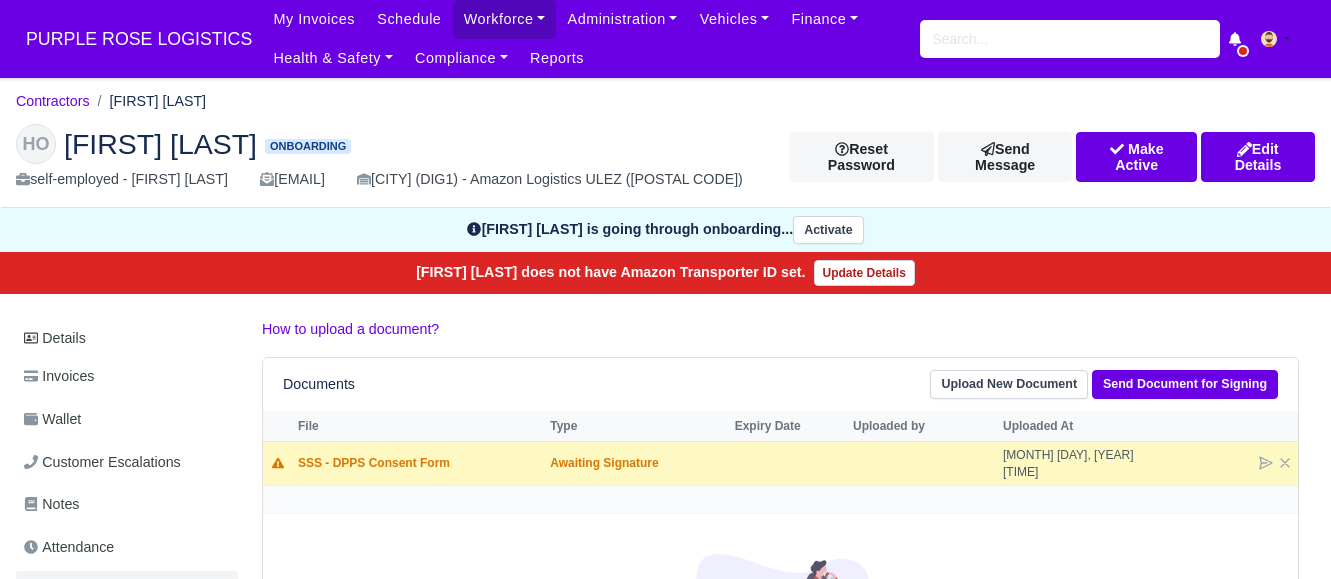 scroll, scrollTop: 22, scrollLeft: 0, axis: vertical 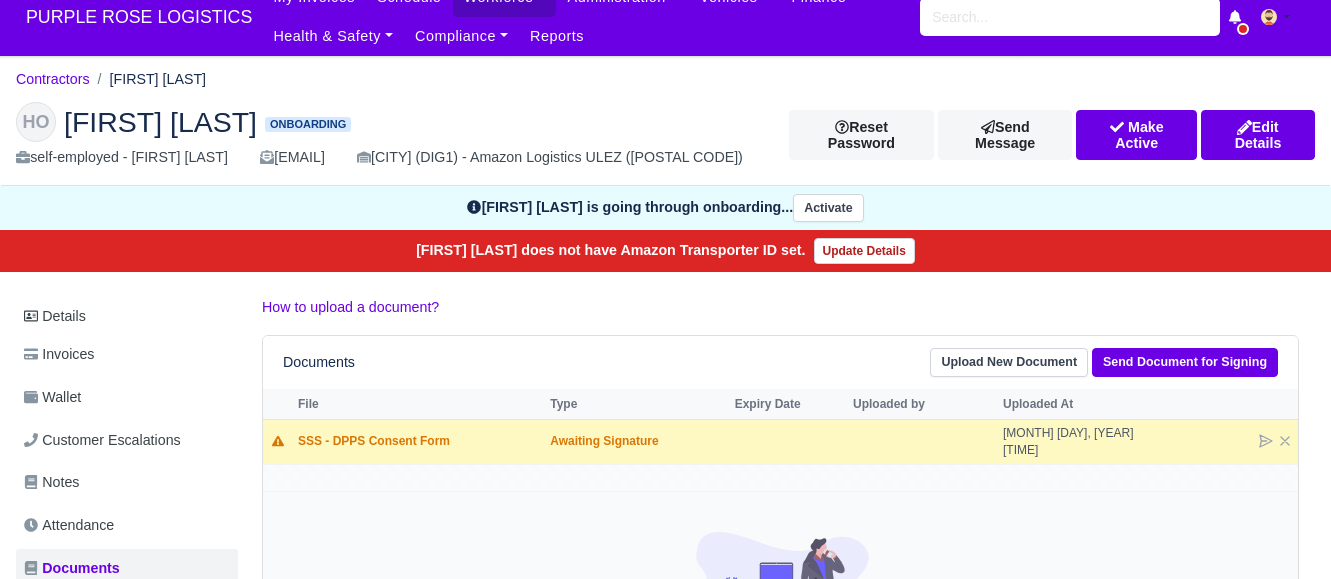 click on "You have no documents uploaded yet 😕
Upload your first document
Upload
Document" at bounding box center [780, 658] 